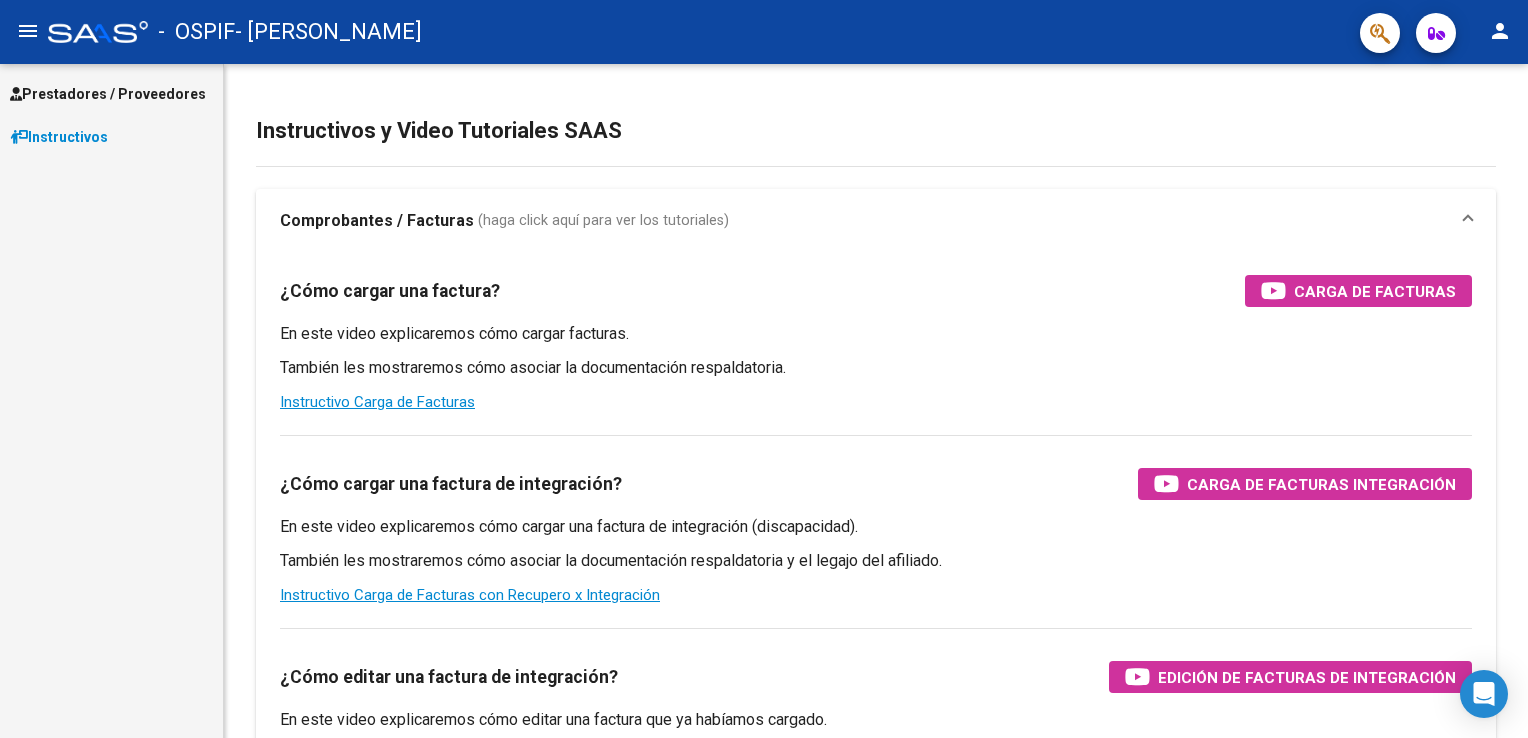scroll, scrollTop: 0, scrollLeft: 0, axis: both 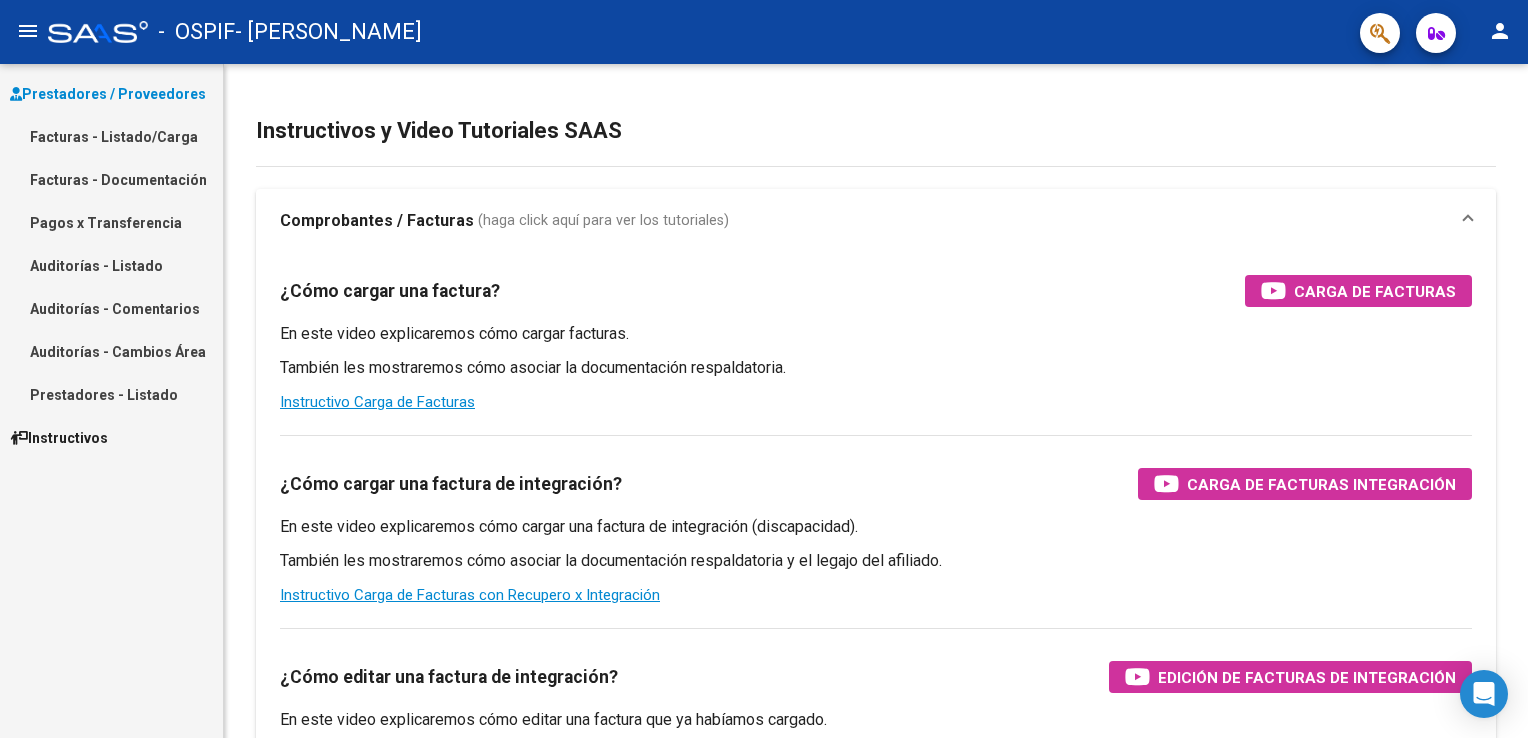 click on "Facturas - Listado/Carga" at bounding box center (111, 136) 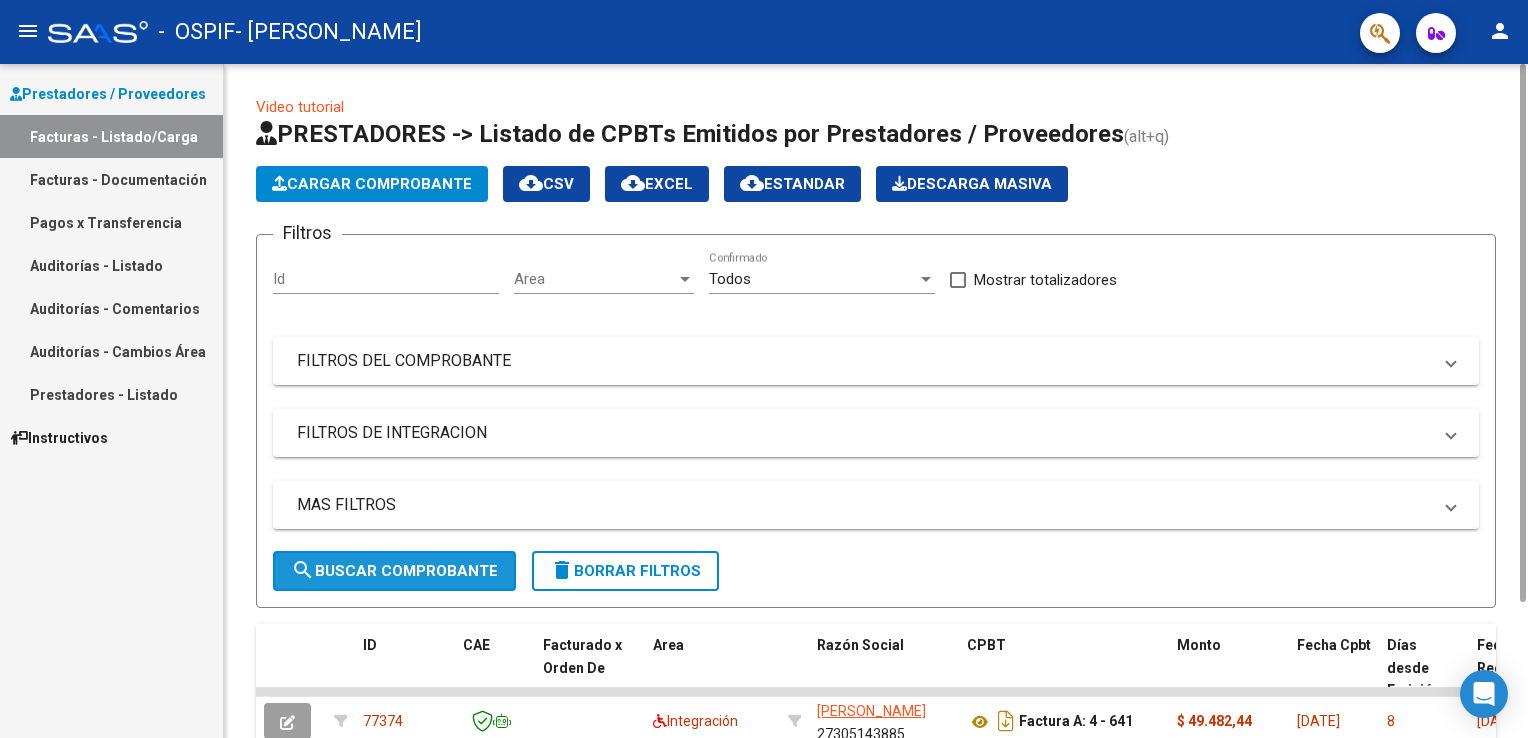 click on "search  Buscar Comprobante" 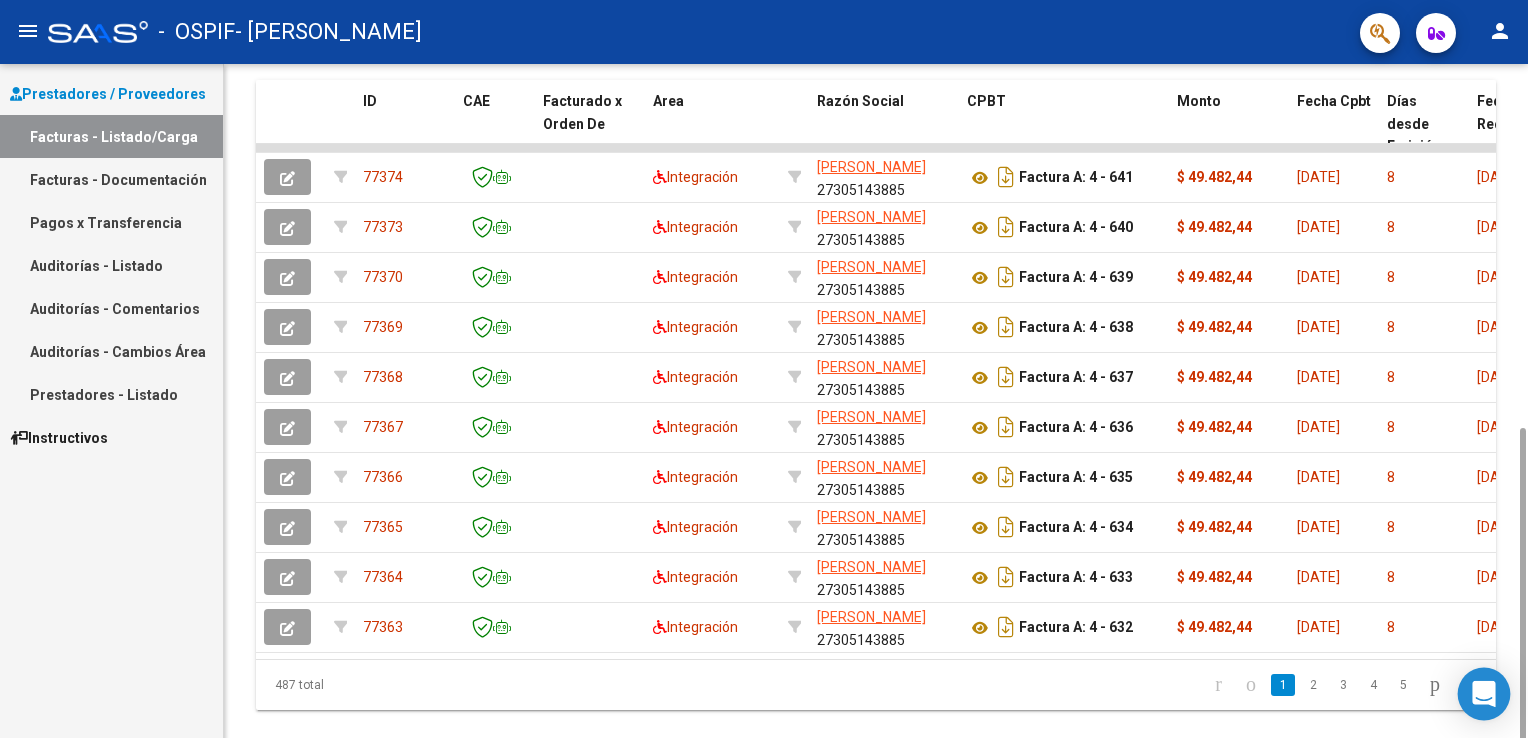 scroll, scrollTop: 592, scrollLeft: 0, axis: vertical 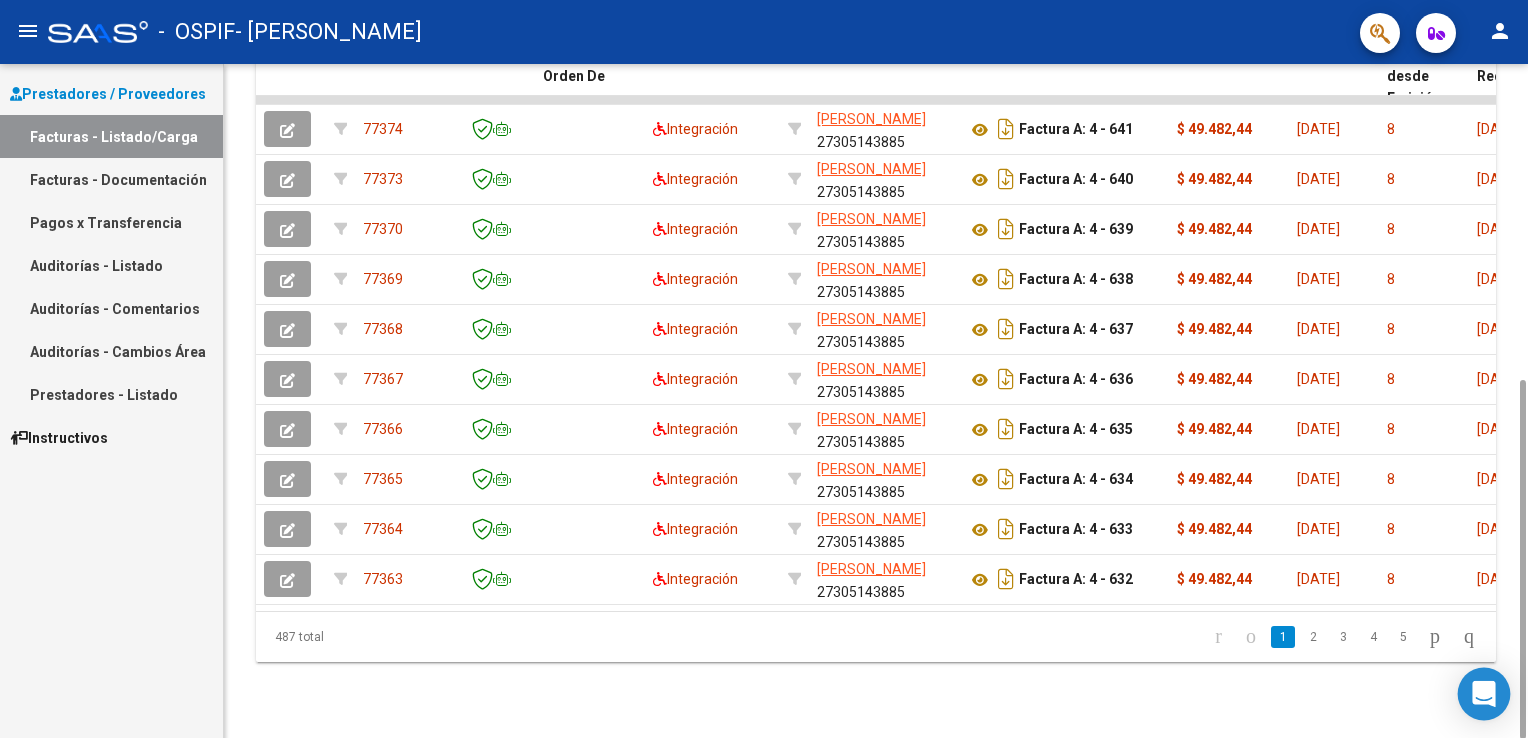 drag, startPoint x: 1520, startPoint y: 154, endPoint x: 1506, endPoint y: 704, distance: 550.17816 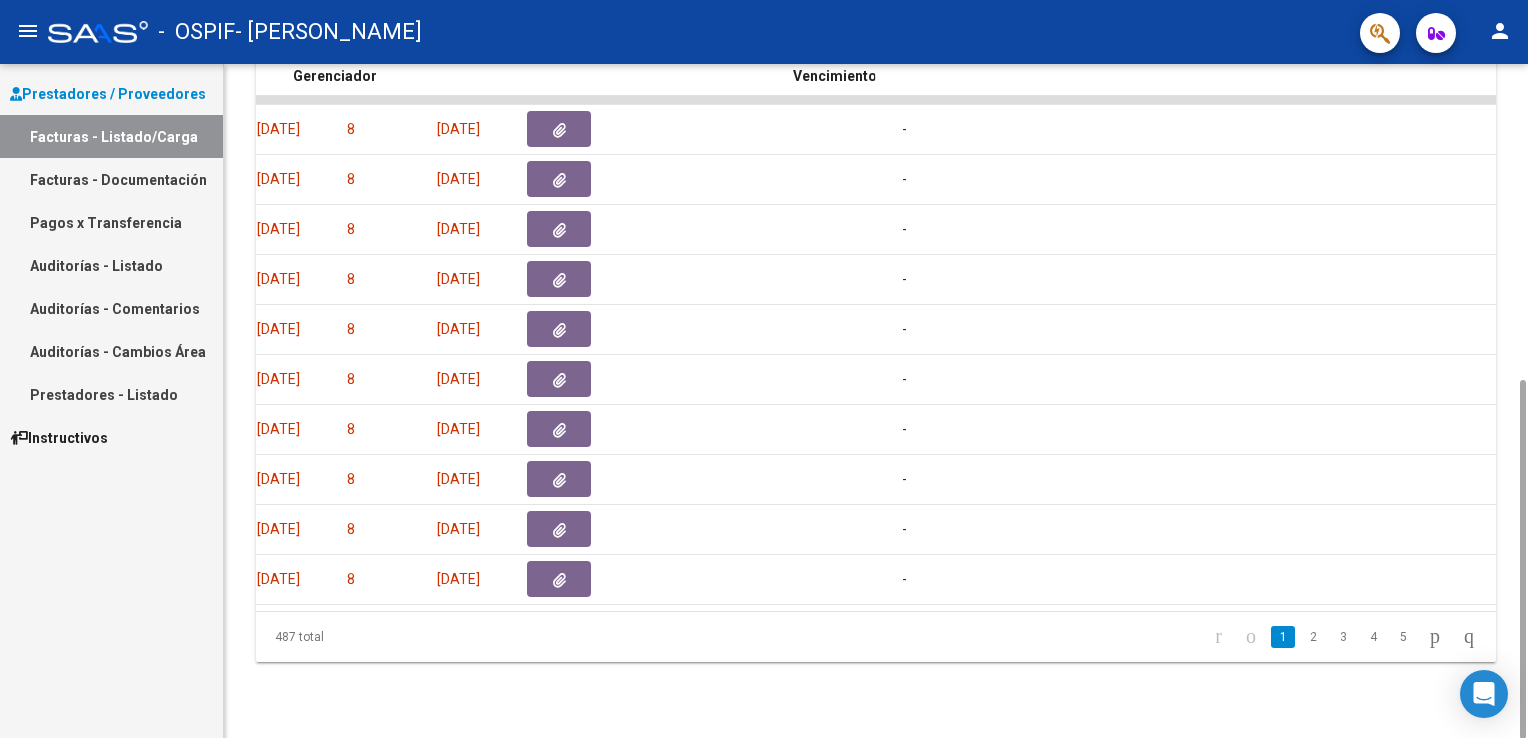 scroll, scrollTop: 0, scrollLeft: 2976, axis: horizontal 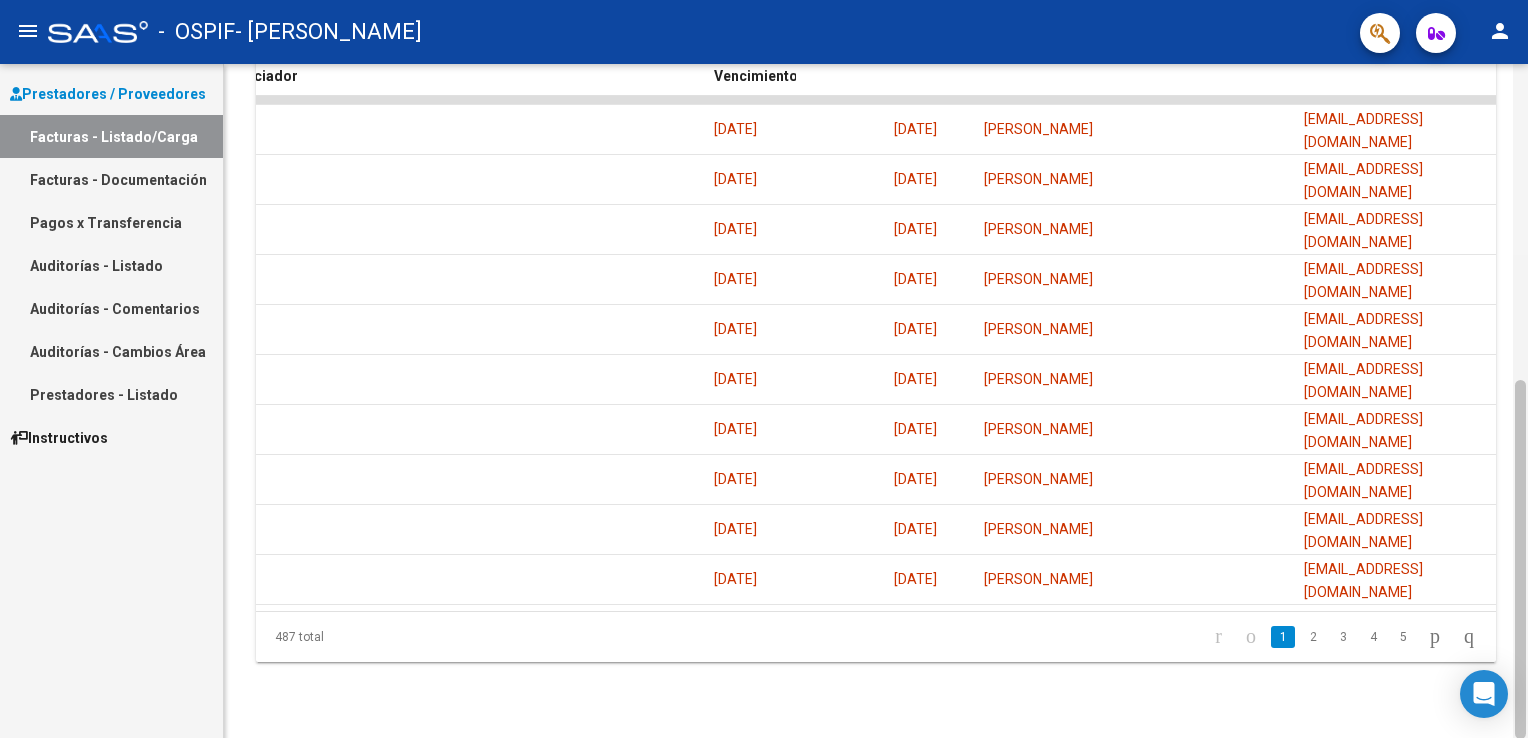 drag, startPoint x: 1524, startPoint y: 402, endPoint x: 1513, endPoint y: 469, distance: 67.89698 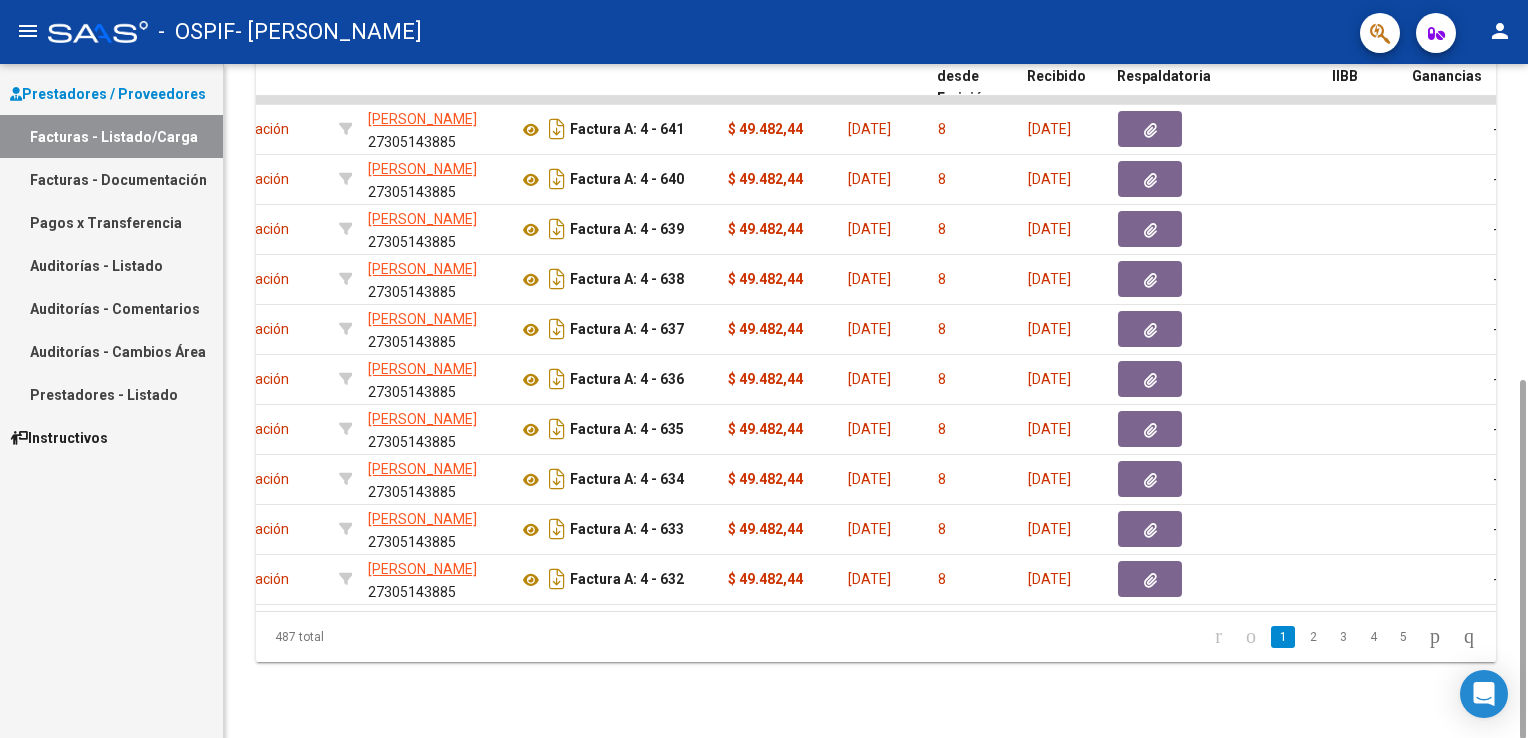 scroll, scrollTop: 0, scrollLeft: 328, axis: horizontal 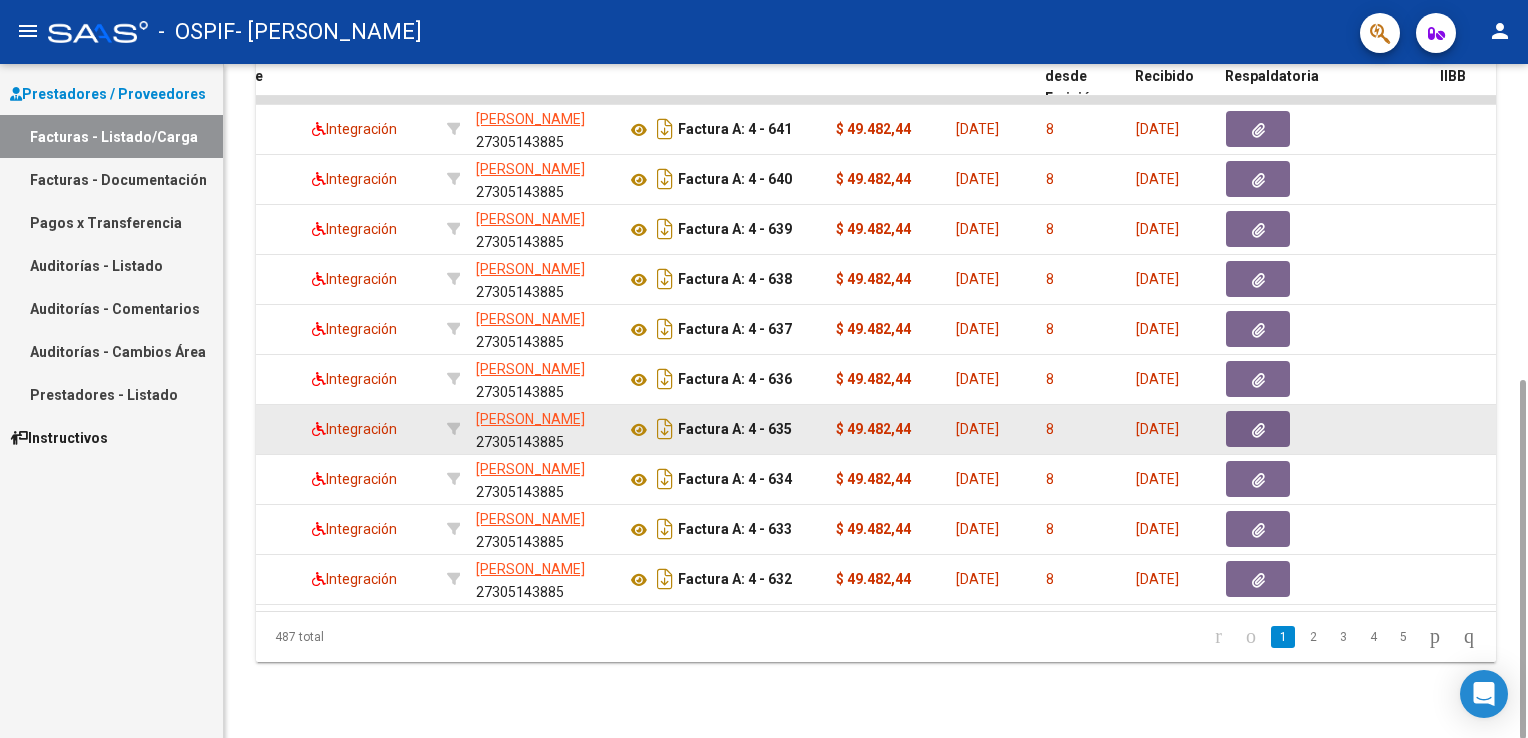 click 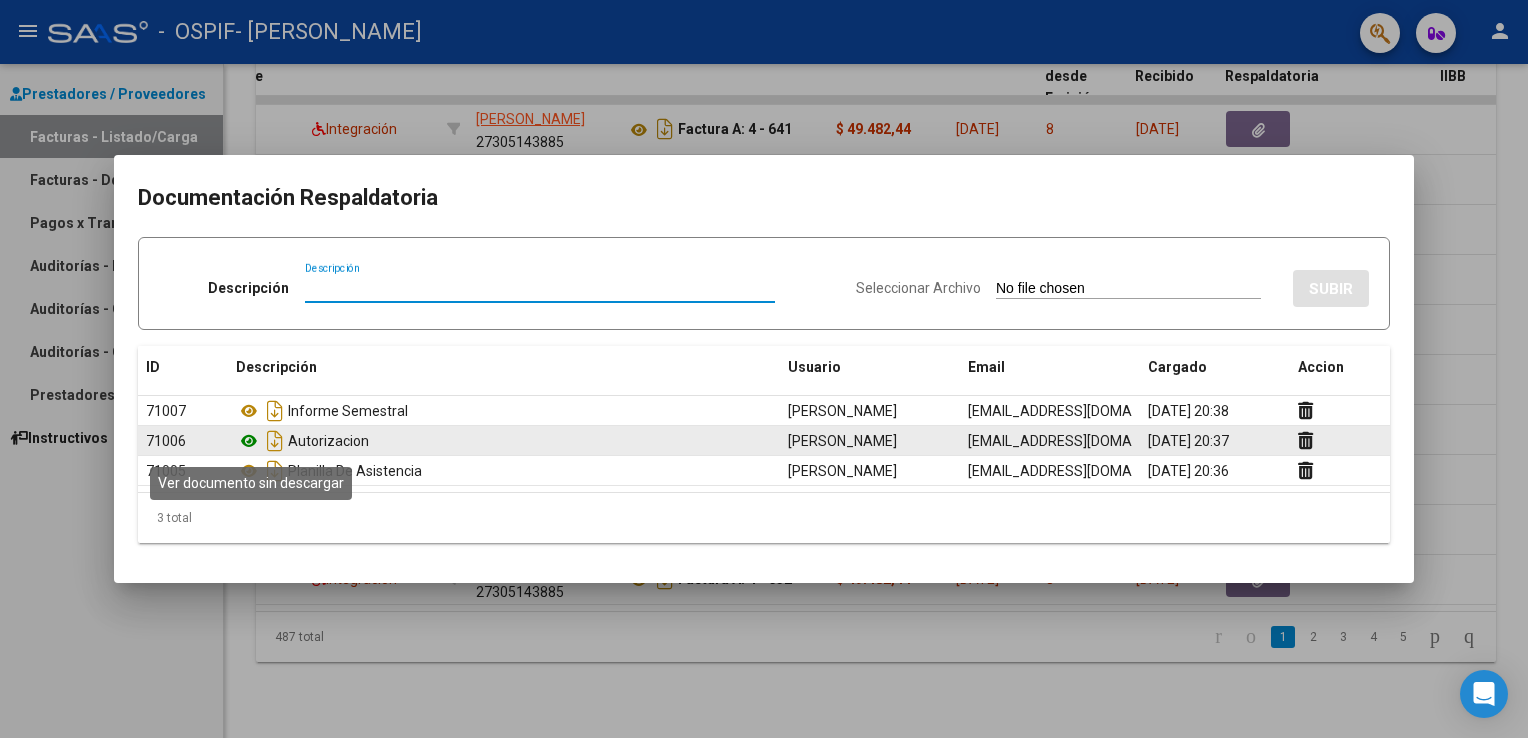 click 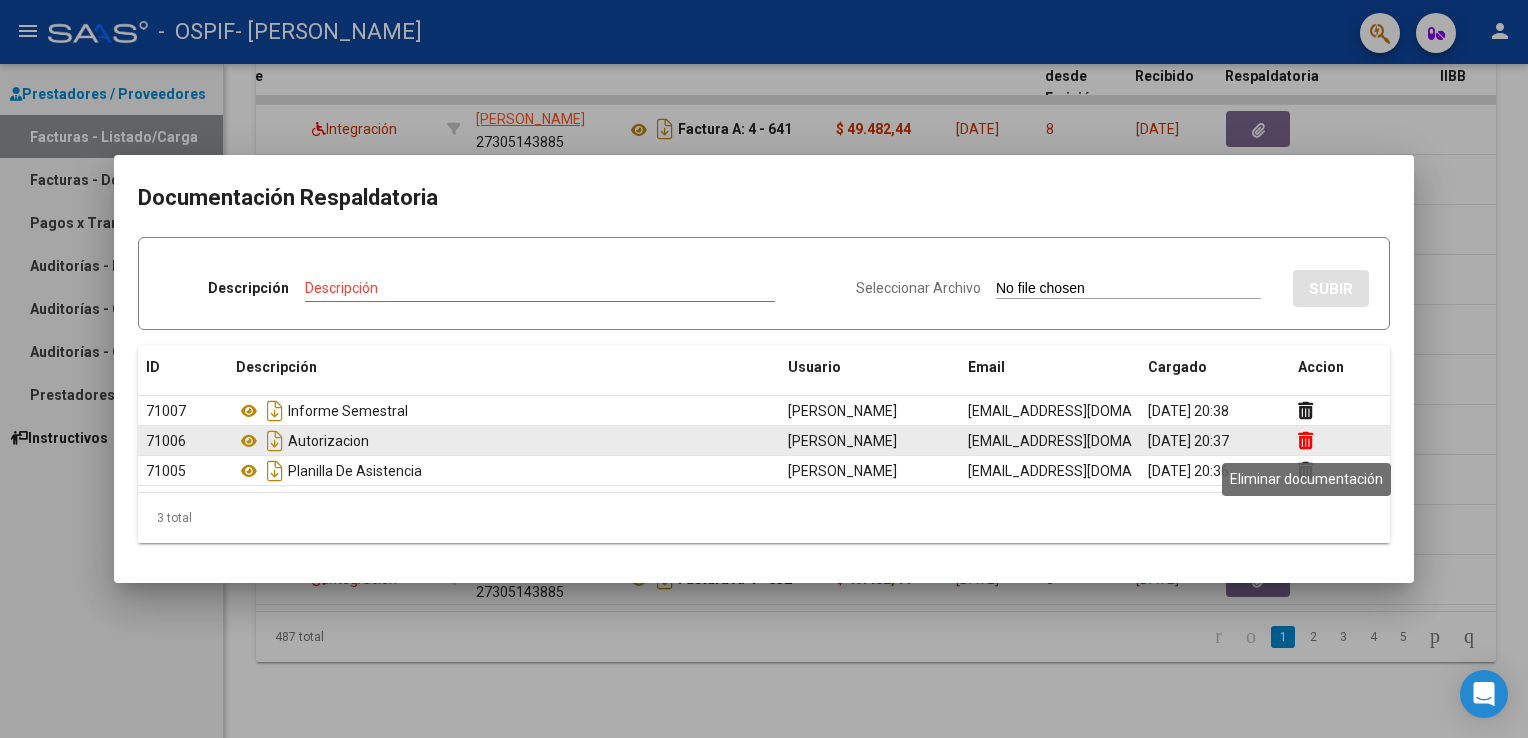 click 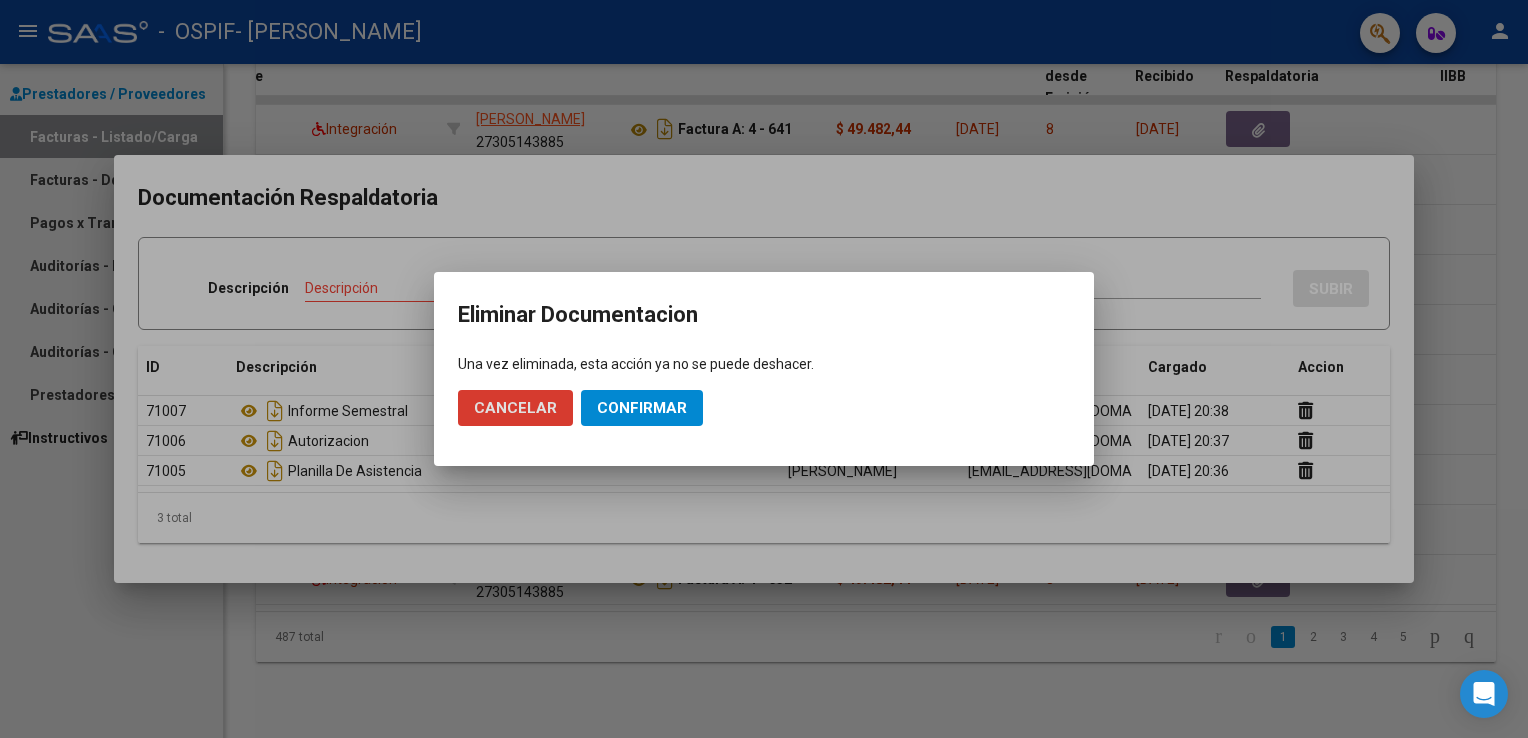 click on "Confirmar" 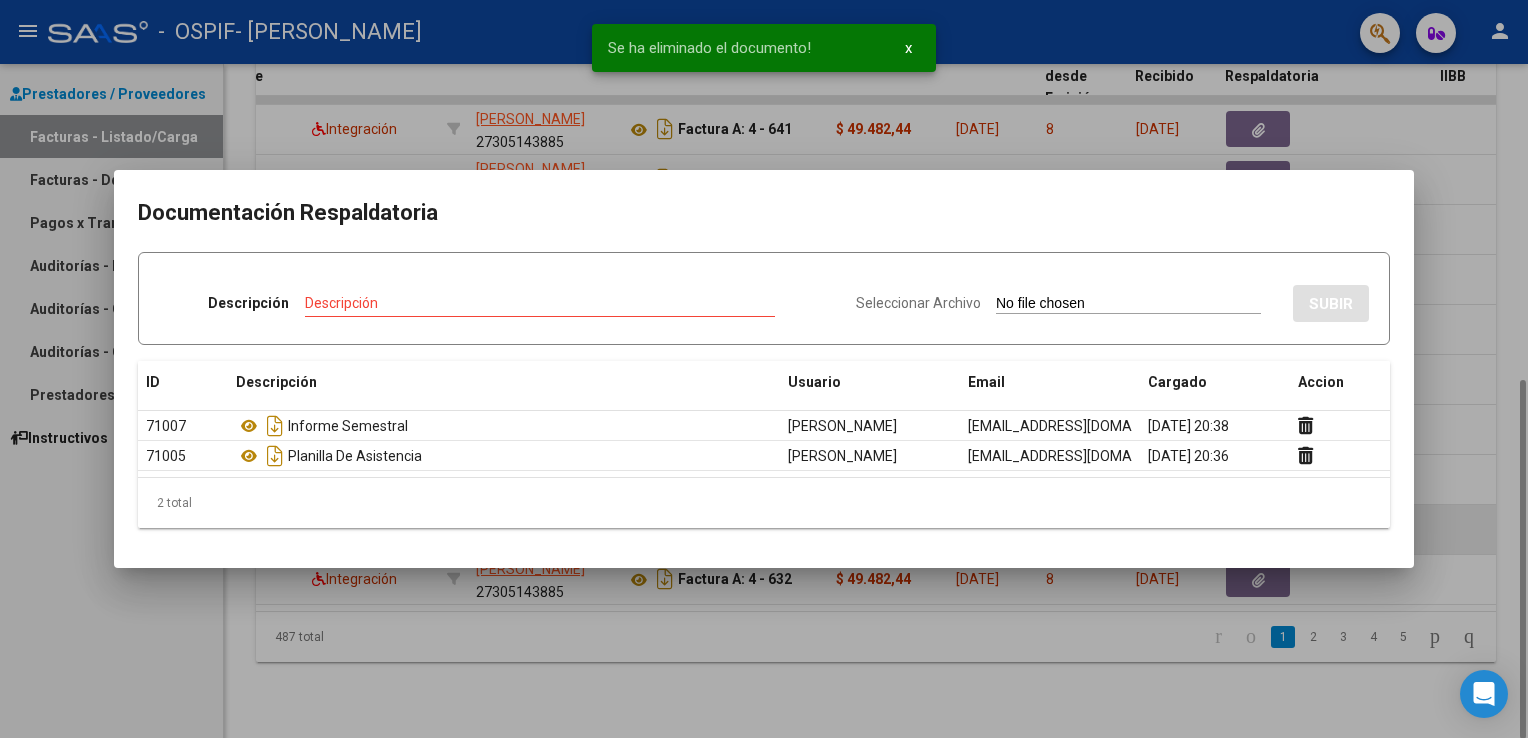 drag, startPoint x: 1442, startPoint y: 543, endPoint x: 1451, endPoint y: 504, distance: 40.024994 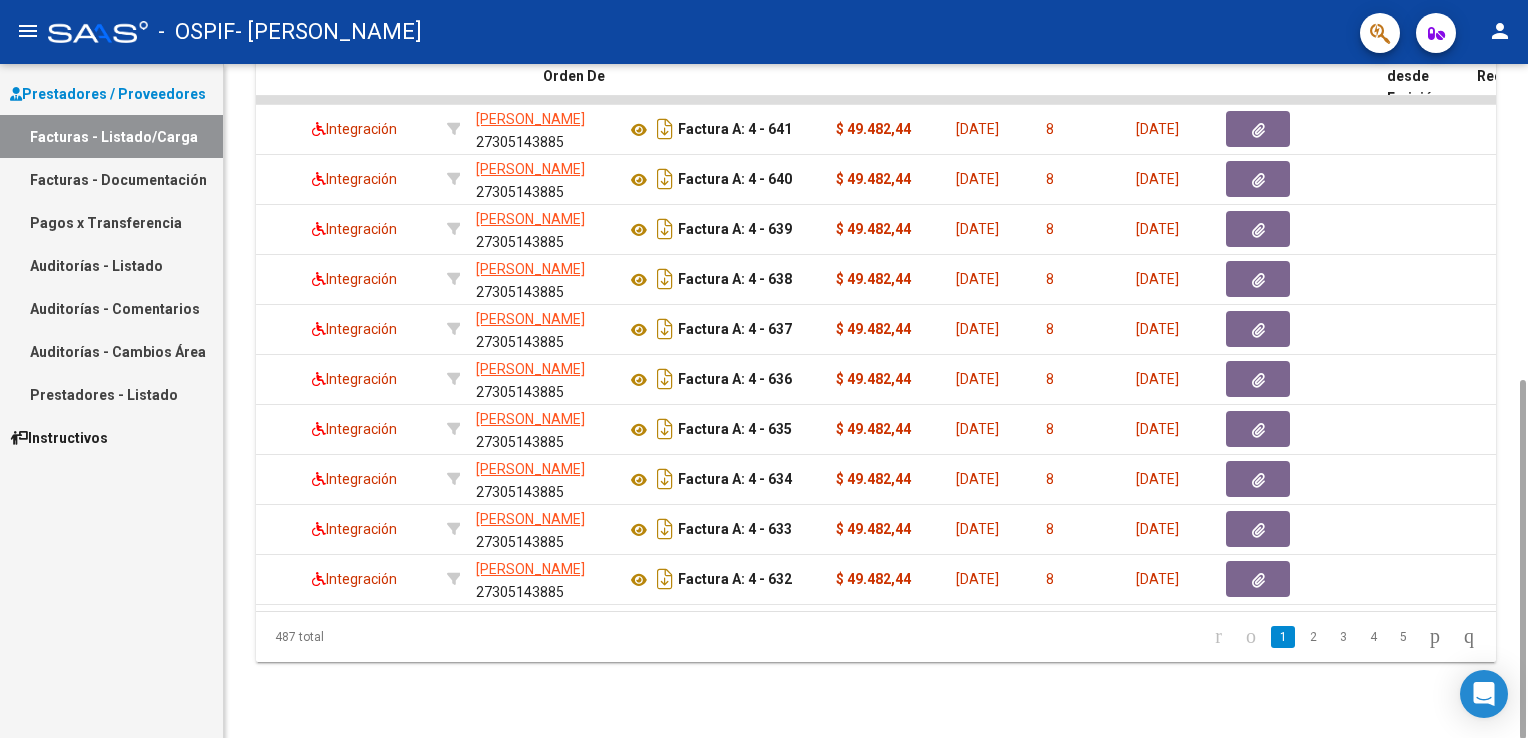 scroll, scrollTop: 0, scrollLeft: 0, axis: both 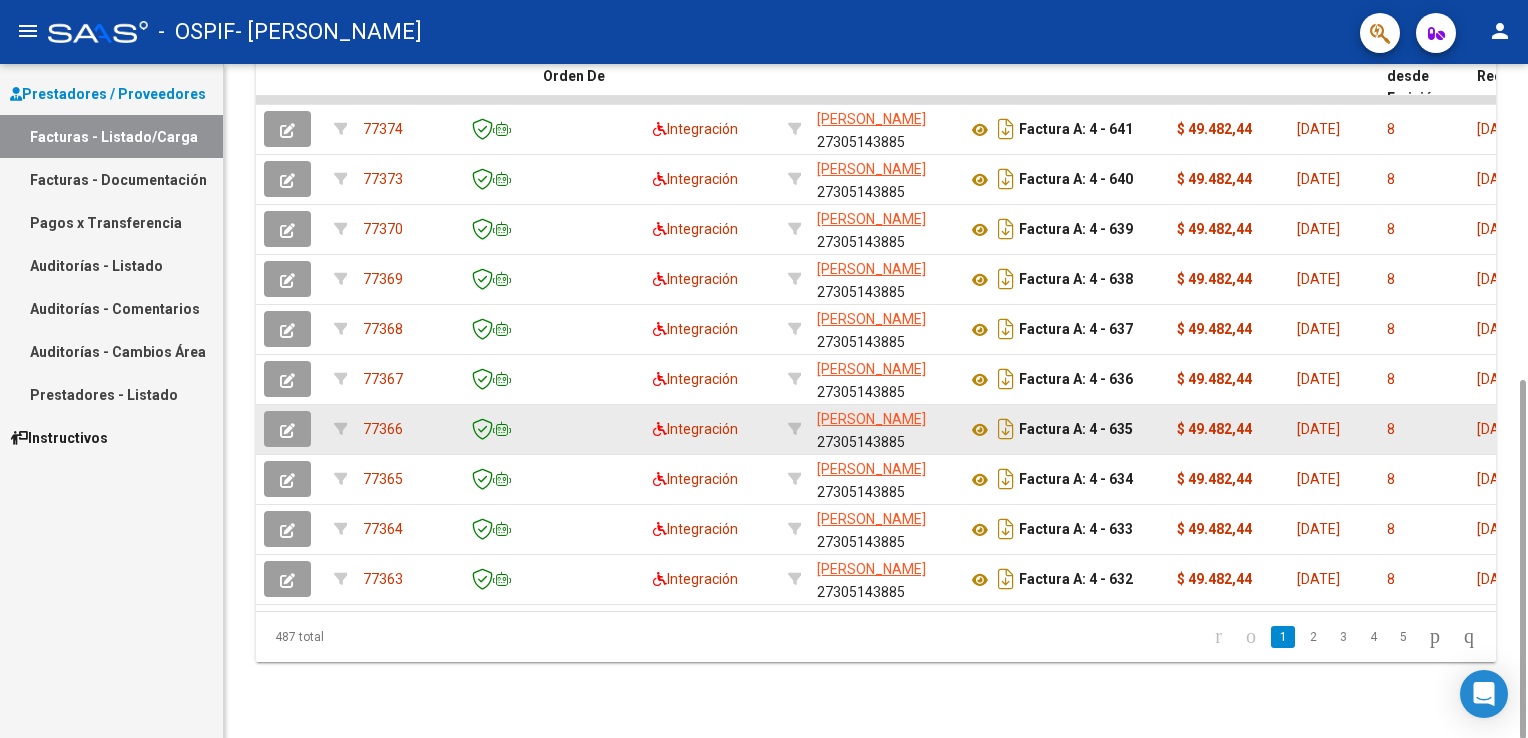 click 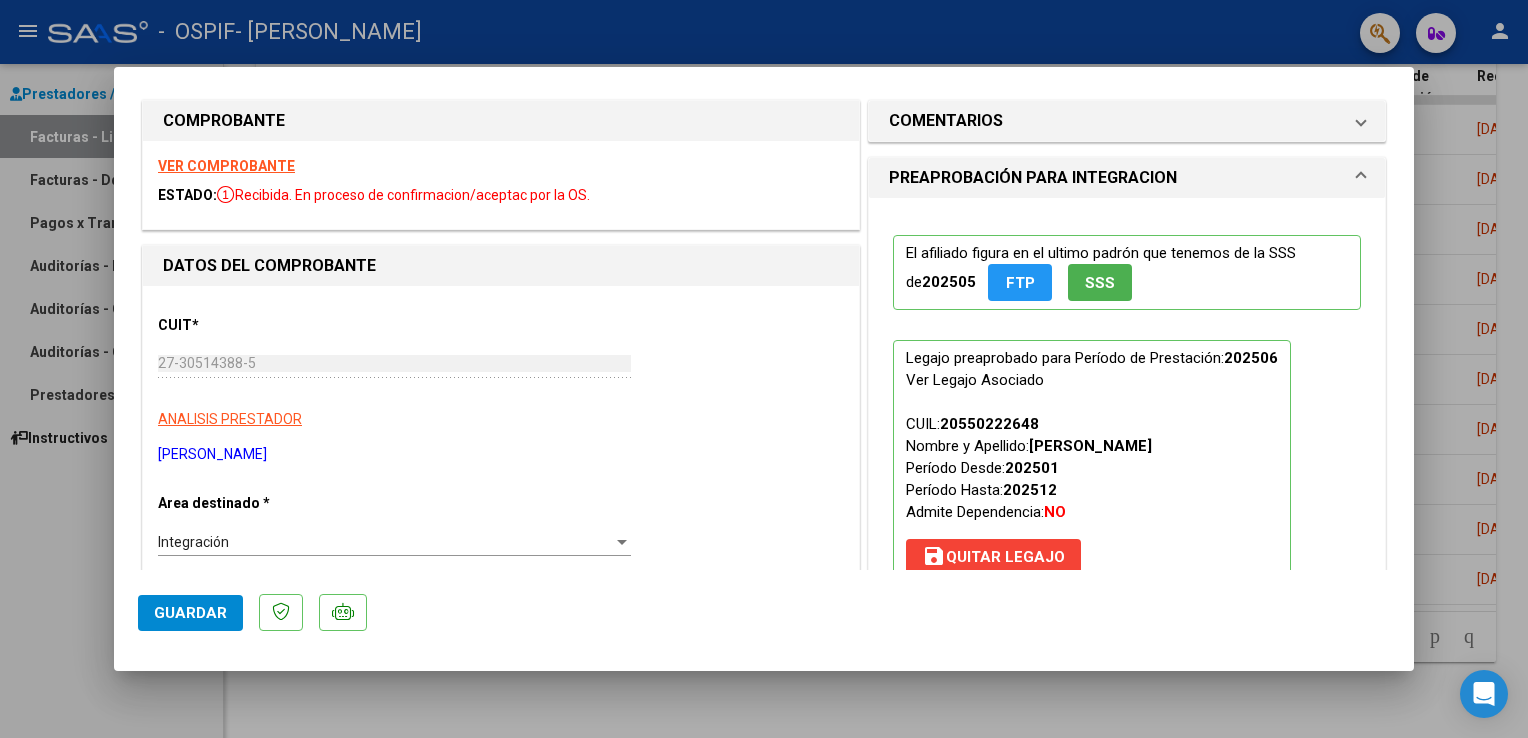 scroll, scrollTop: 7, scrollLeft: 0, axis: vertical 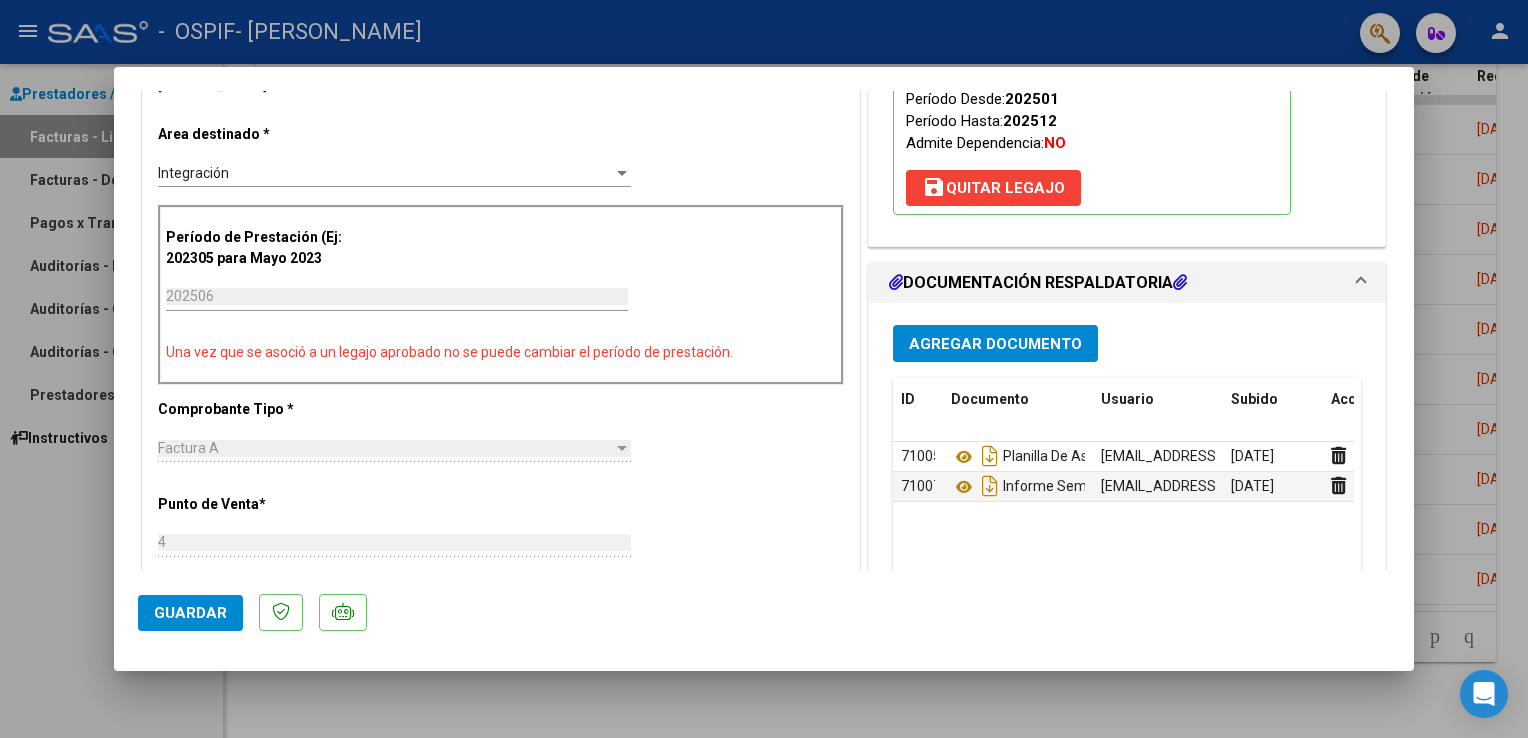 click on "Agregar Documento" at bounding box center (995, 344) 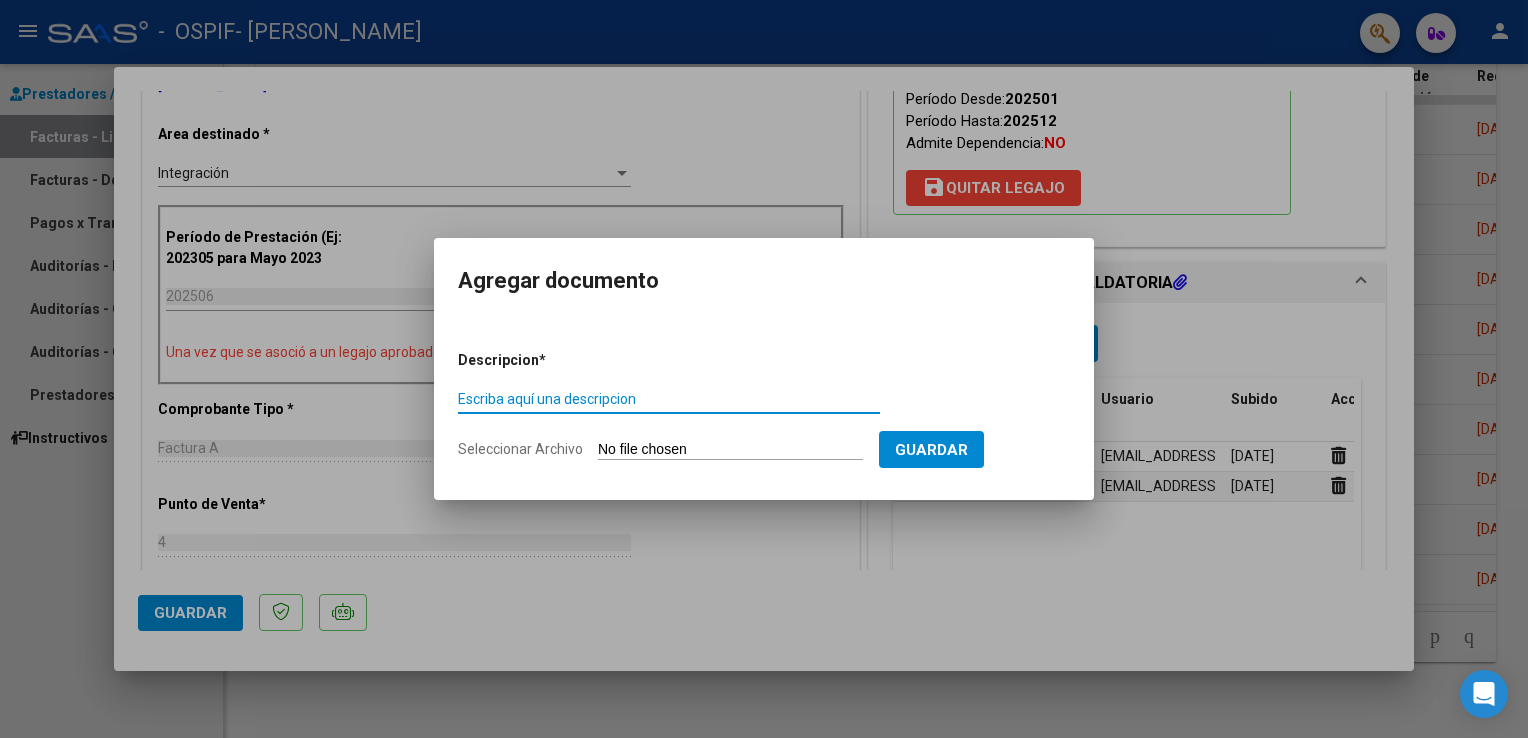 click on "Escriba aquí una descripcion" at bounding box center (669, 399) 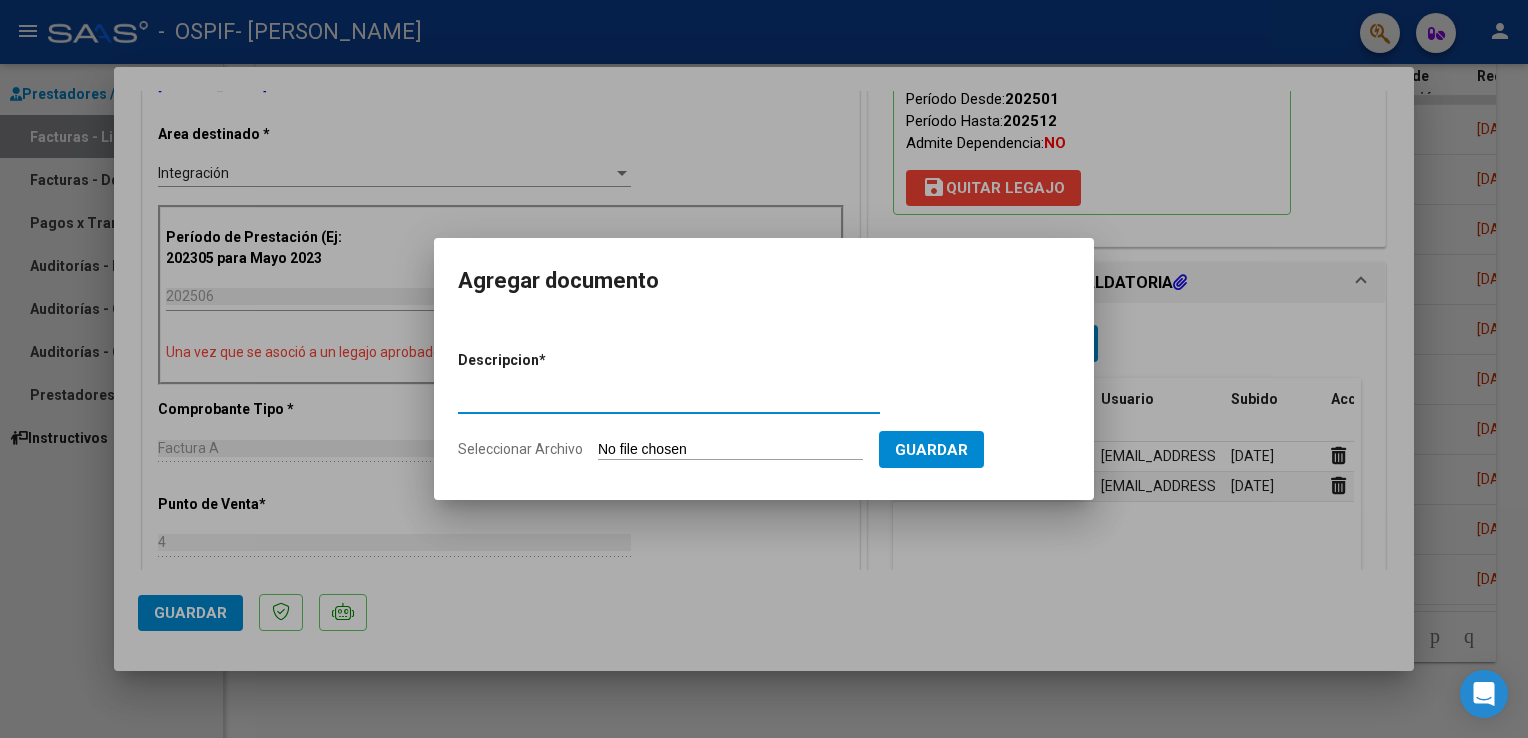type on "AUTORIZACION" 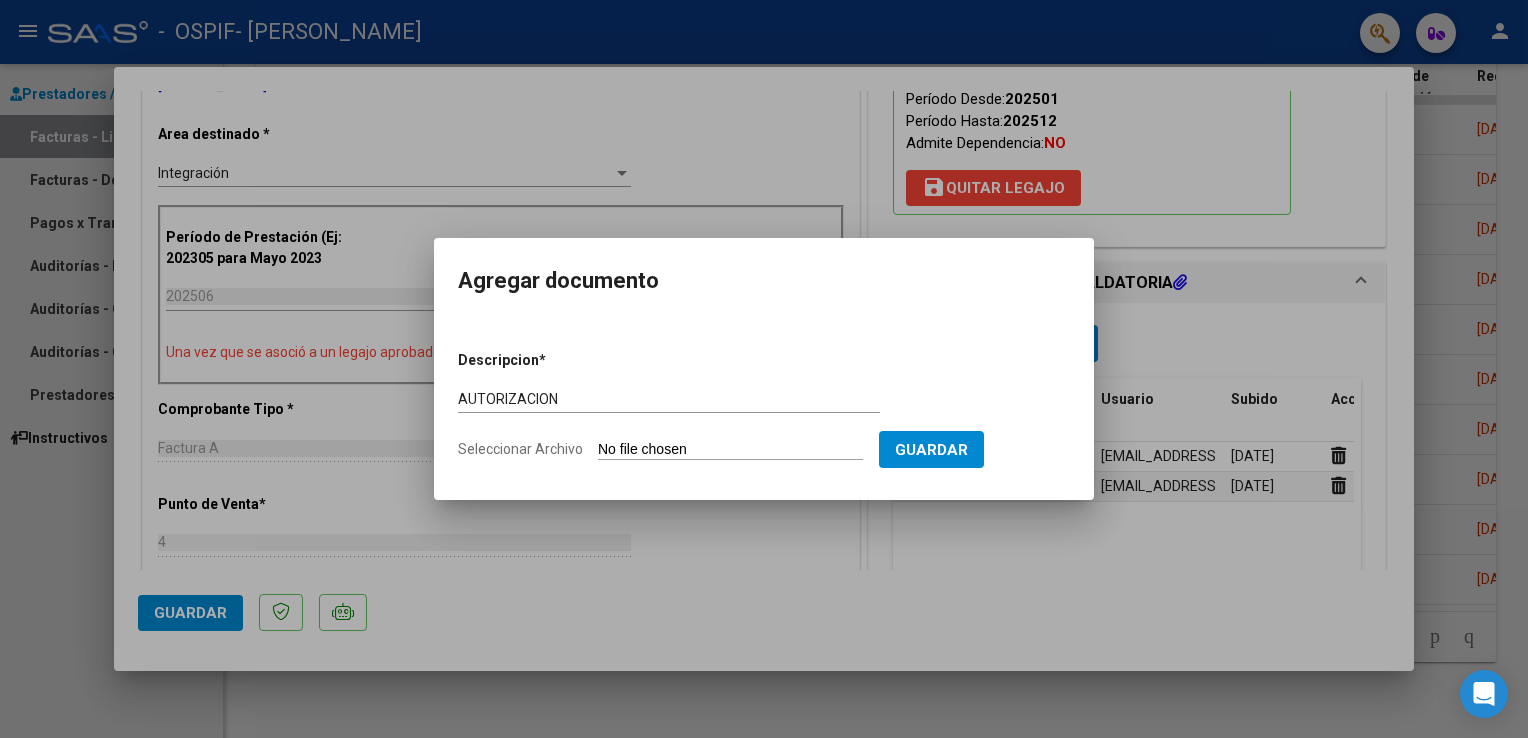 click on "Seleccionar Archivo" at bounding box center [730, 450] 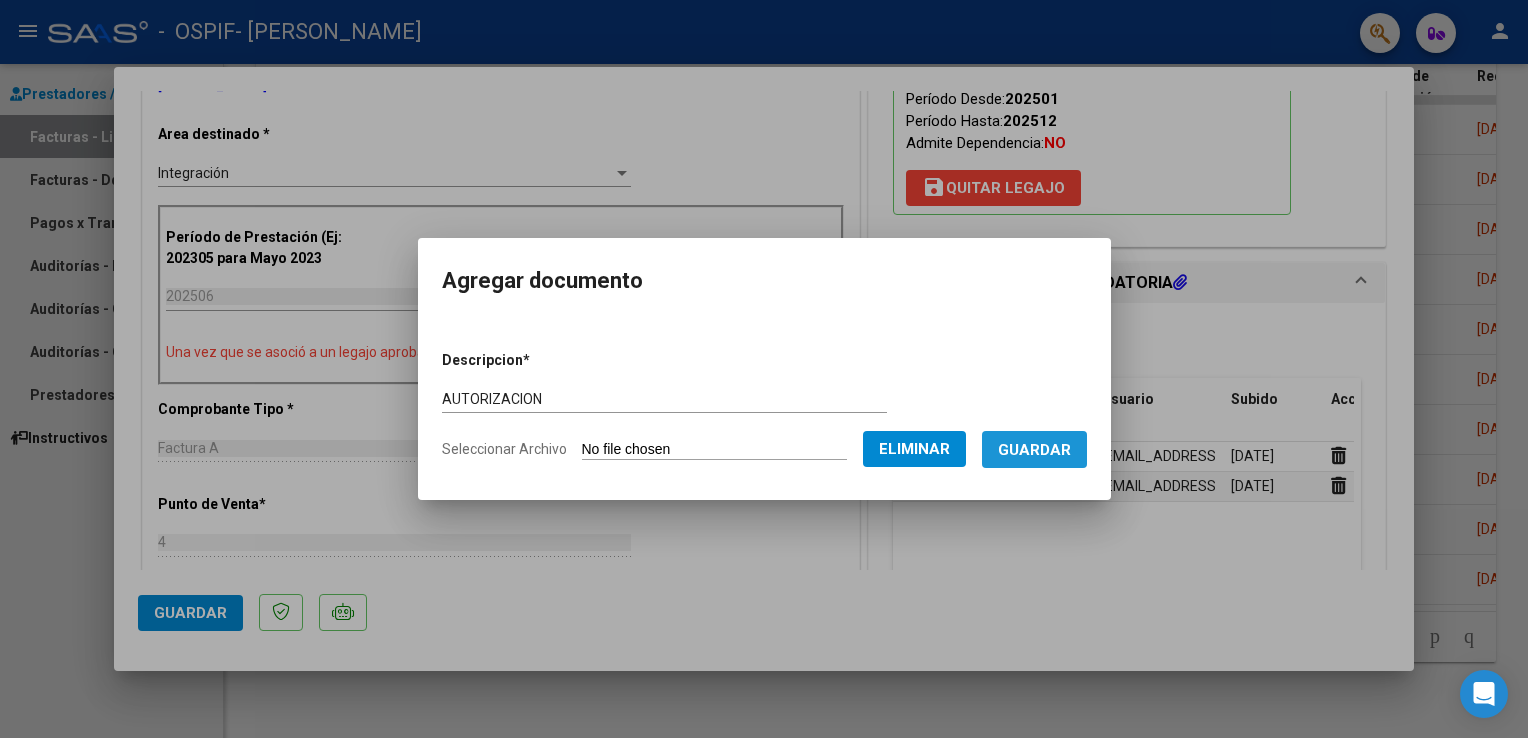 click on "Guardar" at bounding box center [1034, 450] 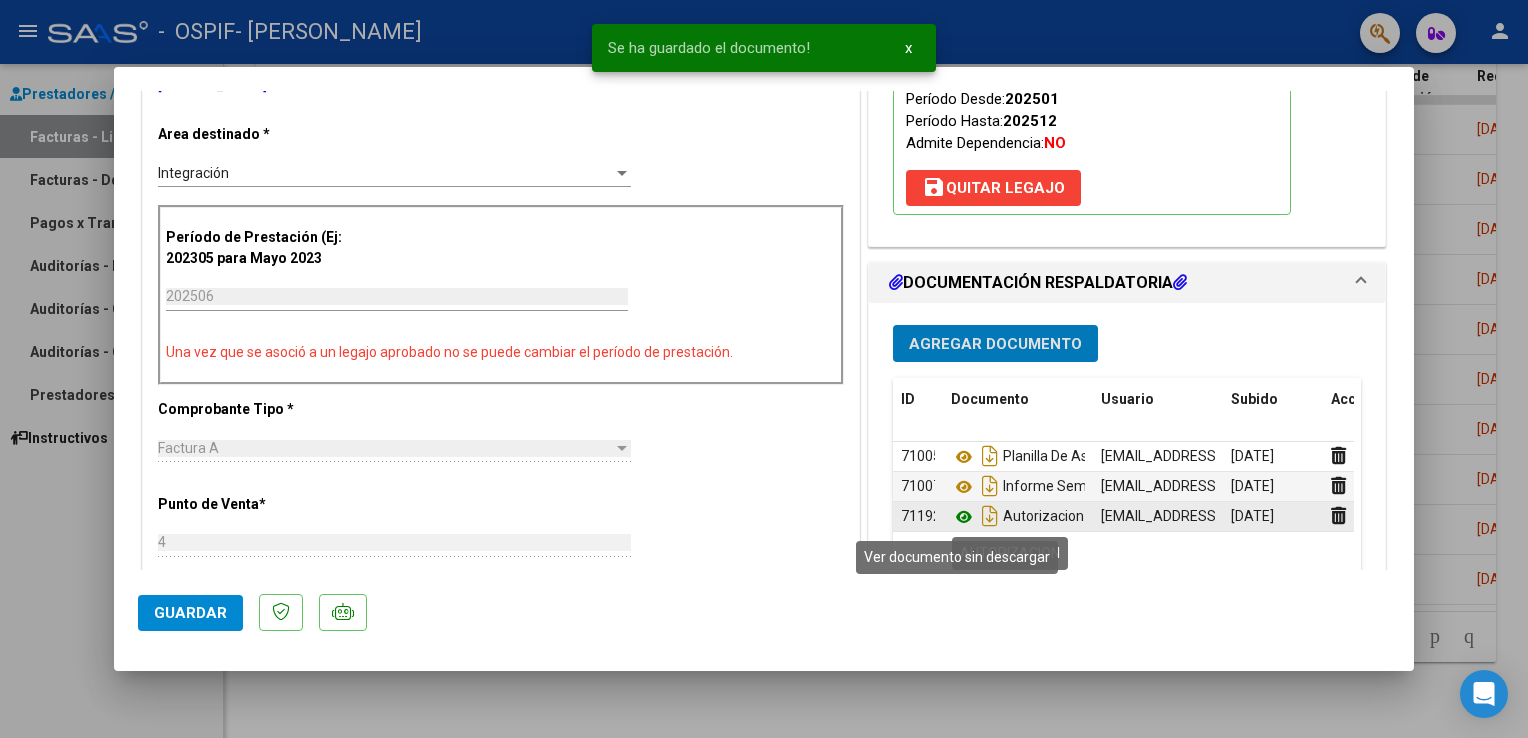 click 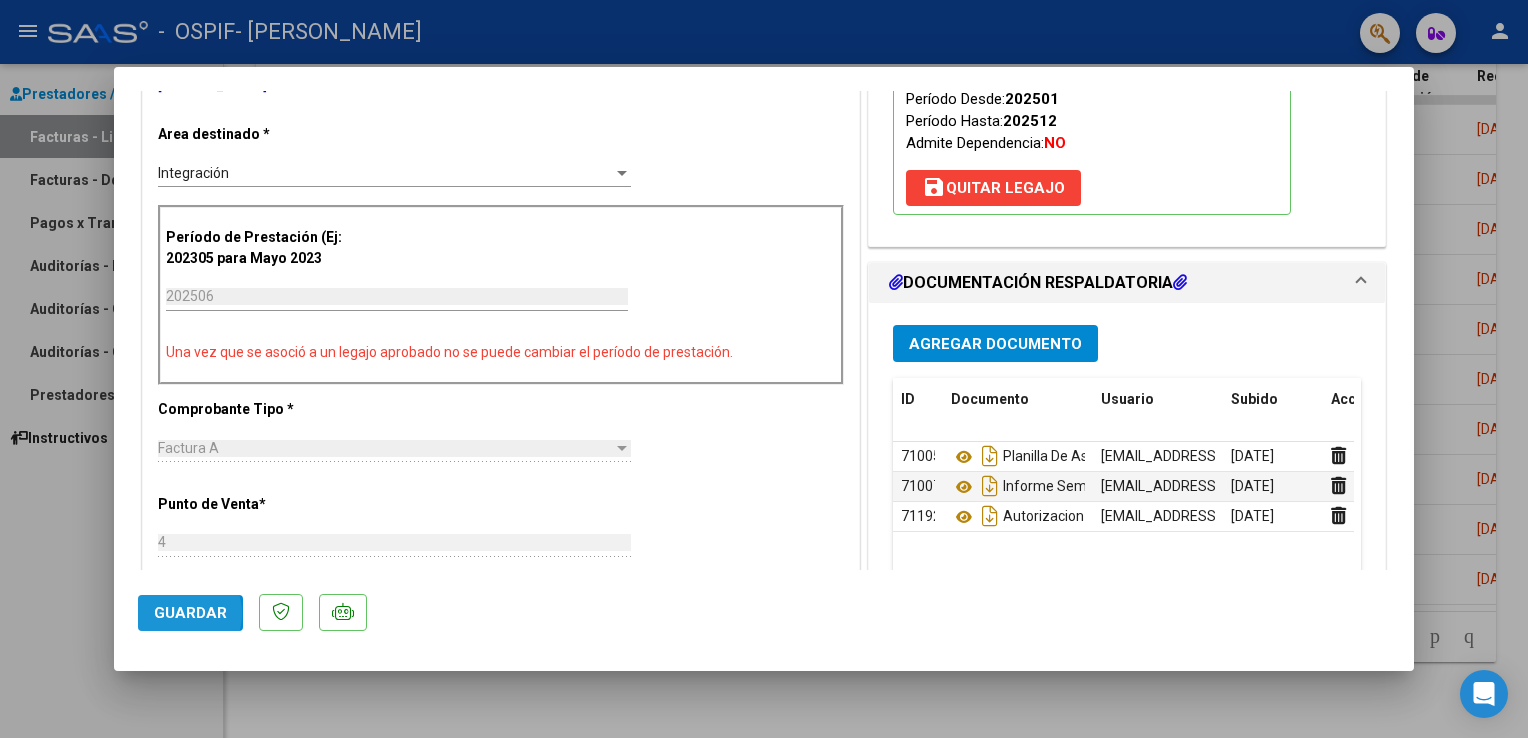 click on "Guardar" 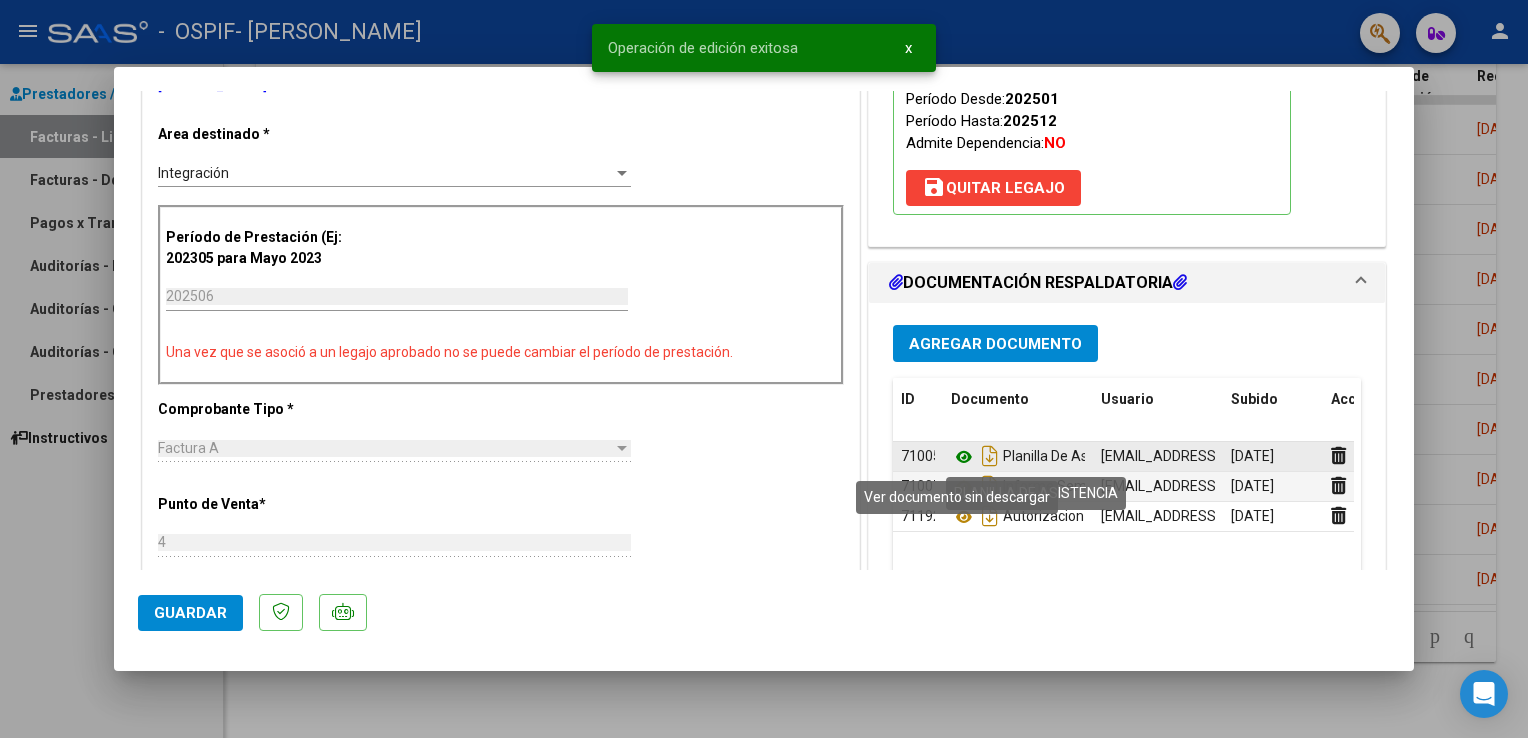 click 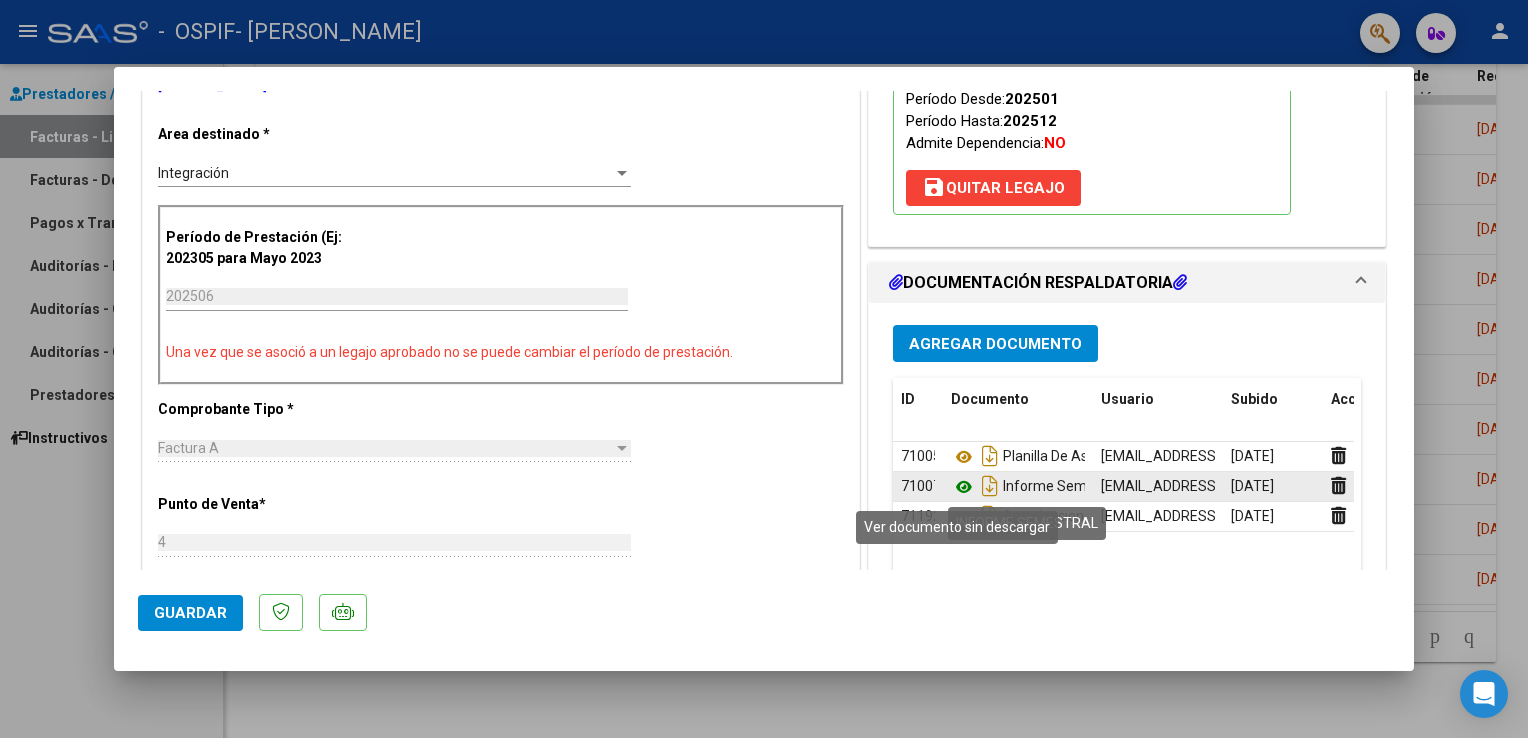 click 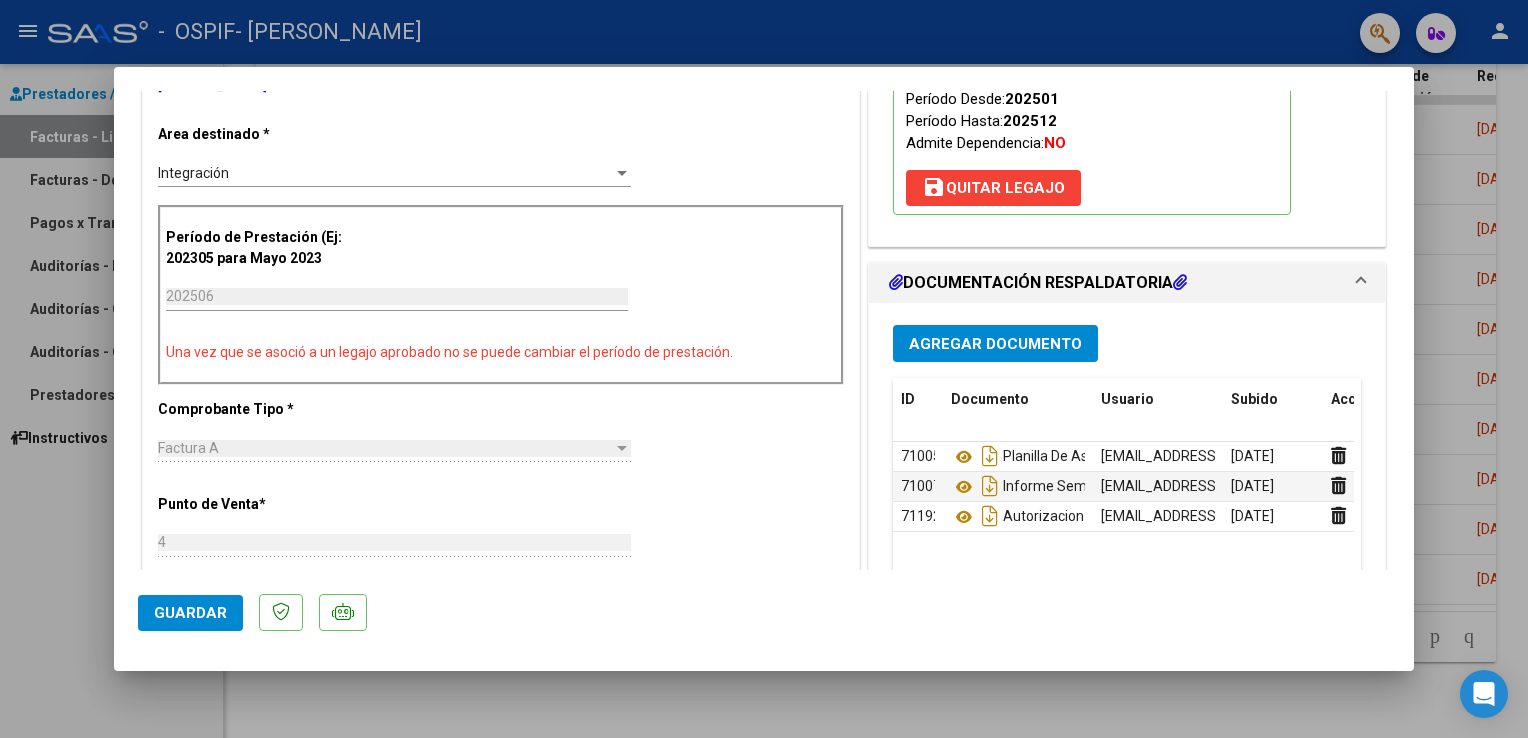 click on "Guardar" 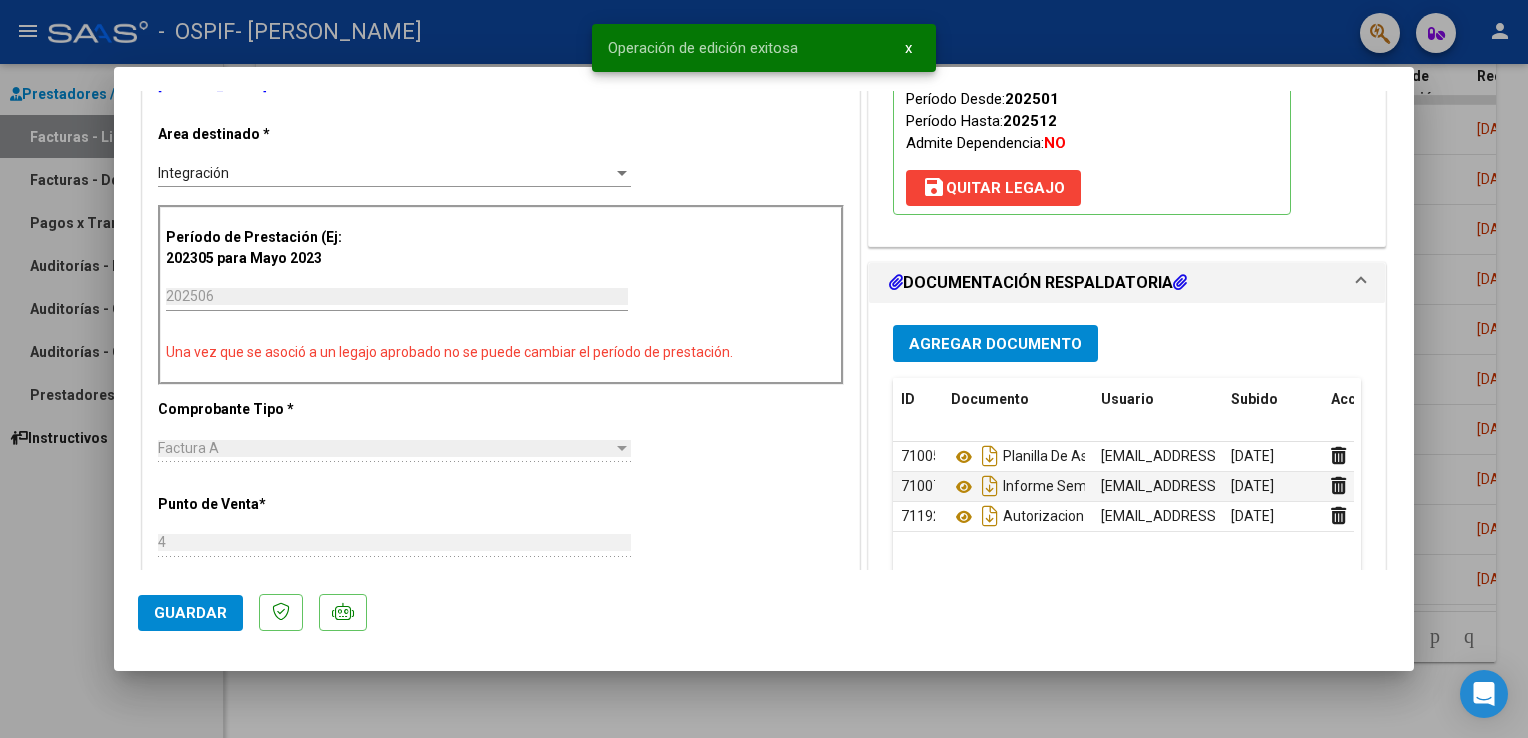 click at bounding box center [764, 369] 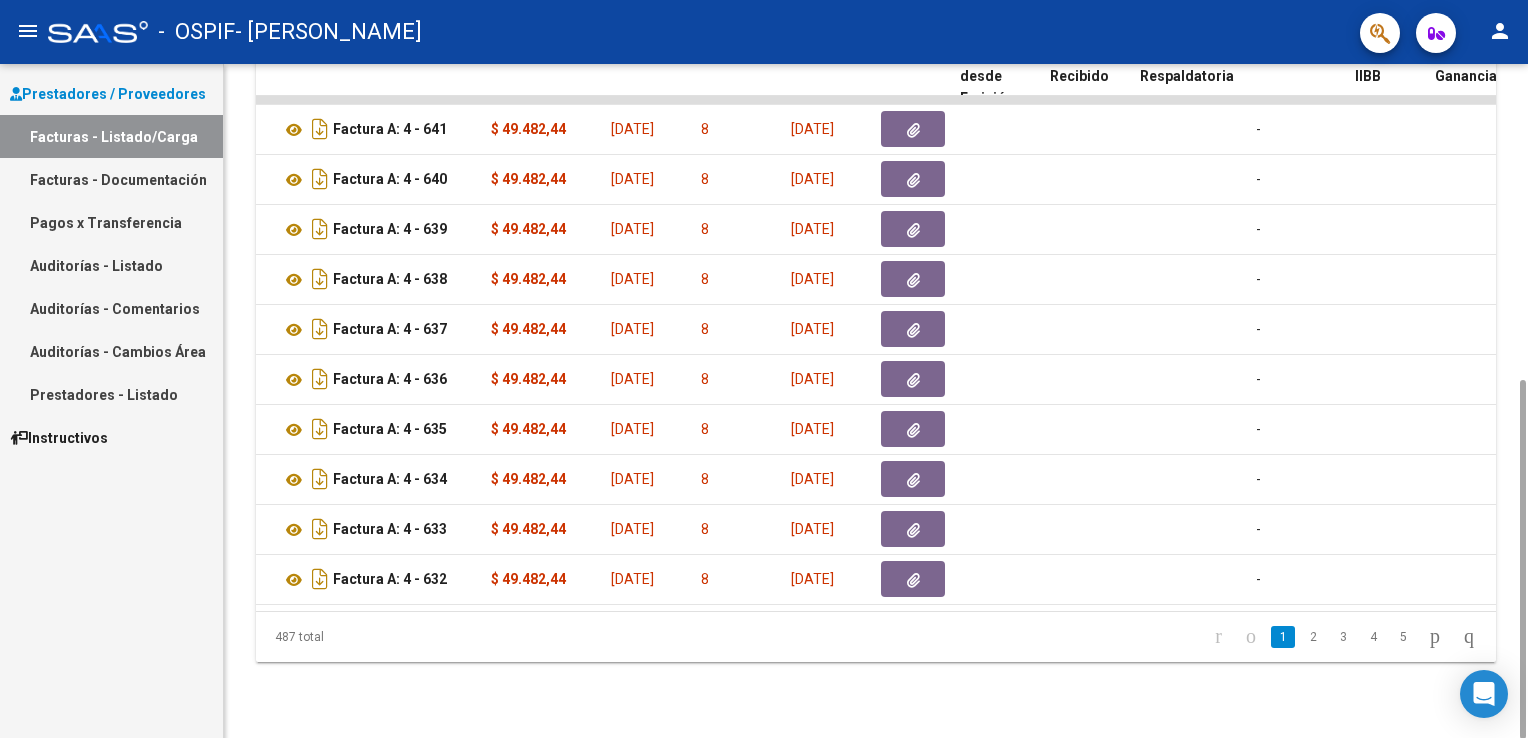 scroll, scrollTop: 0, scrollLeft: 0, axis: both 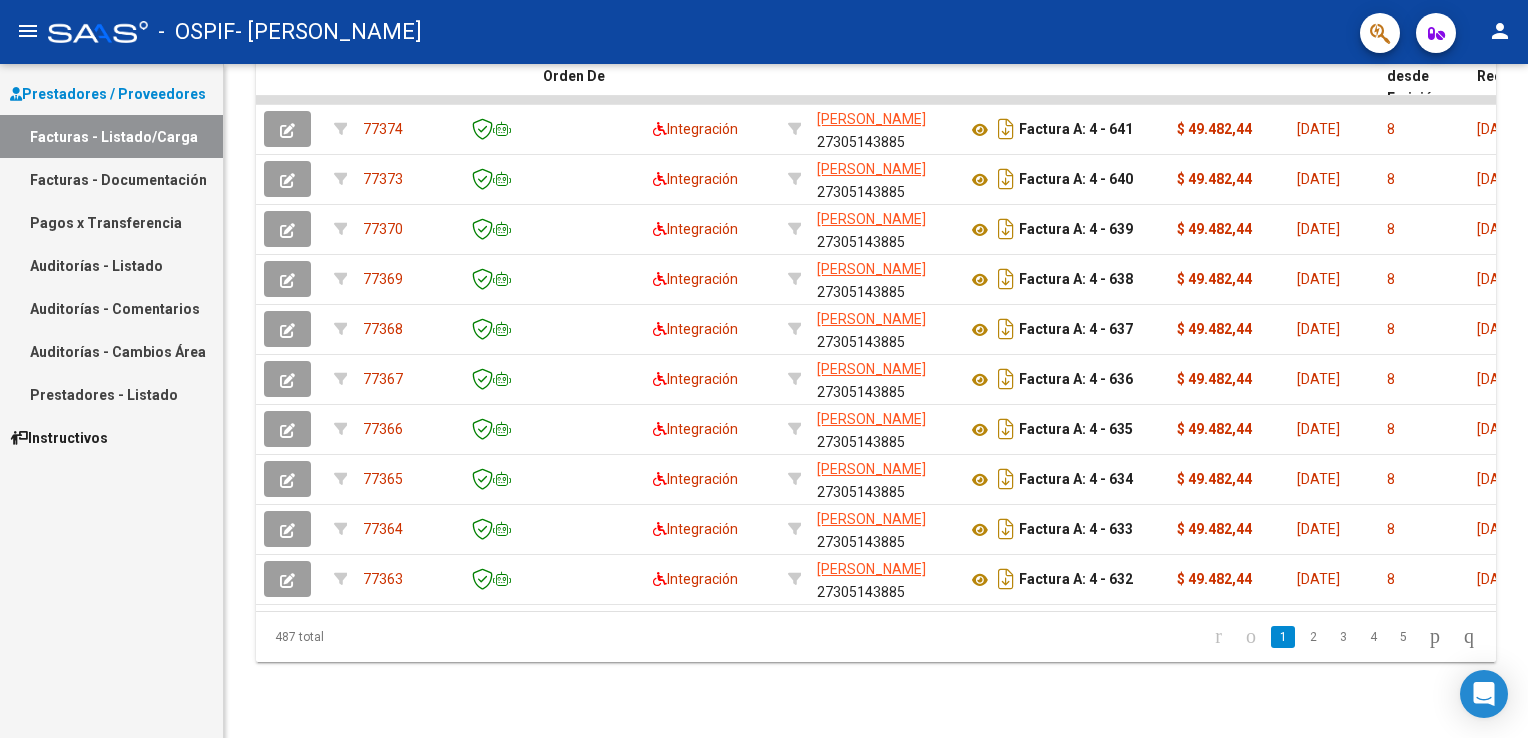 click on "person" 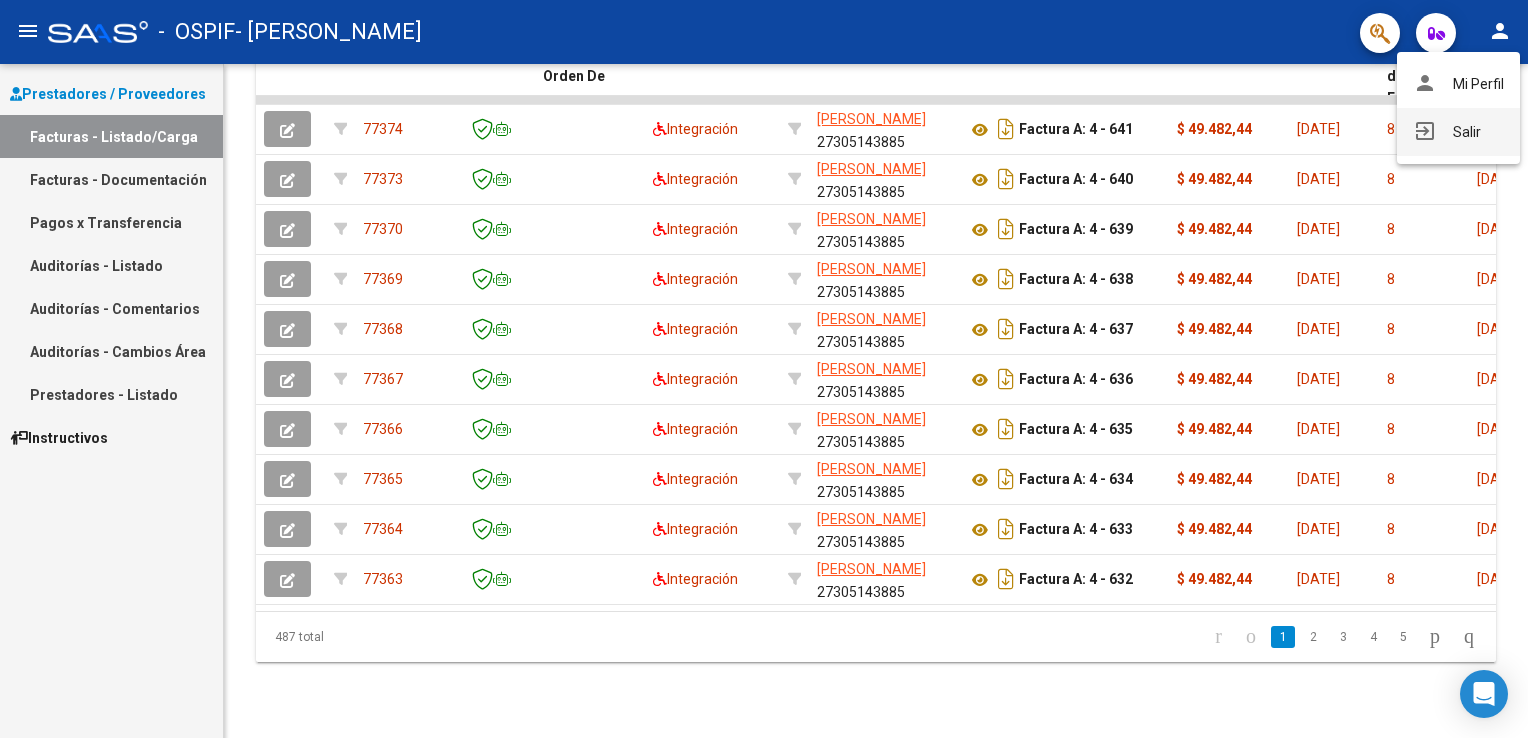 click on "exit_to_app  Salir" at bounding box center [1458, 132] 